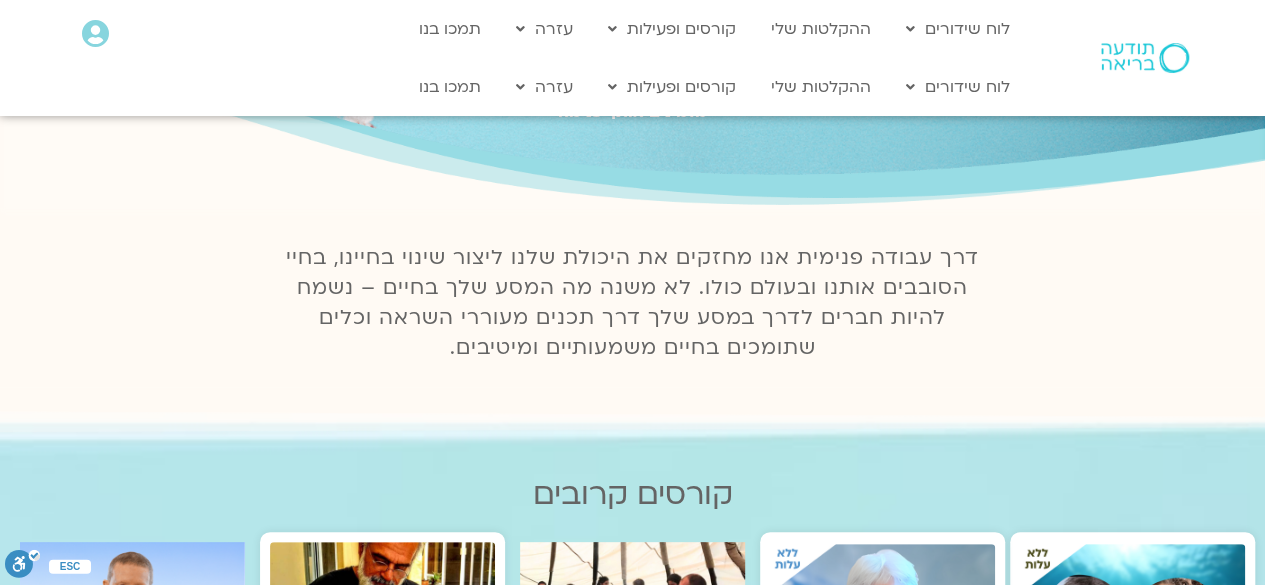 scroll, scrollTop: 100, scrollLeft: 0, axis: vertical 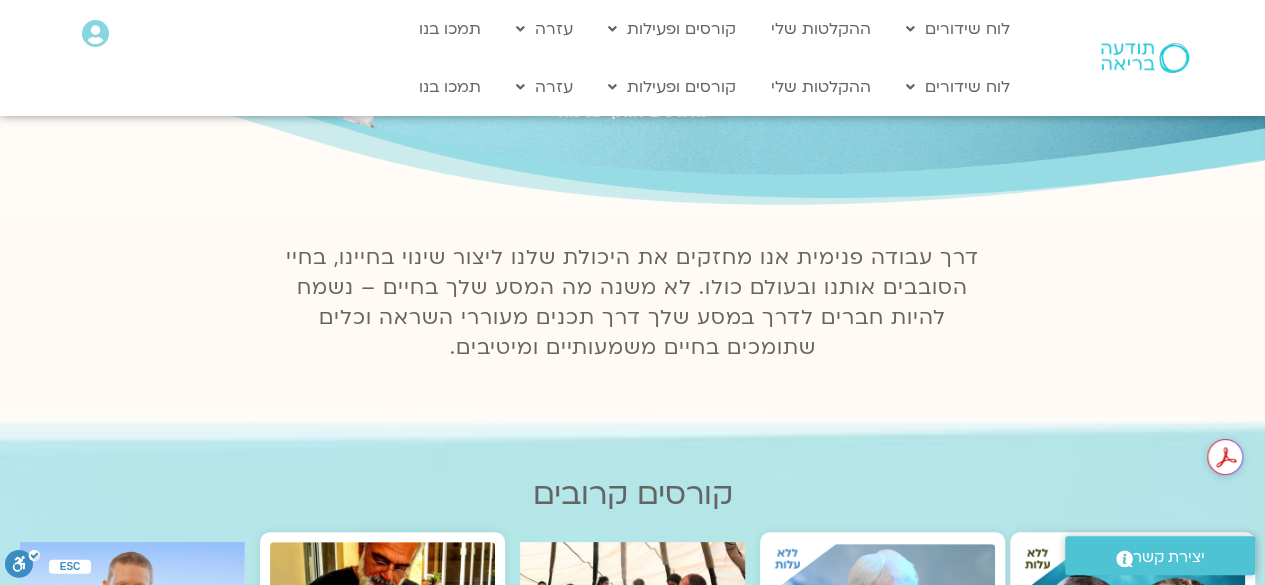 click at bounding box center (95, 34) 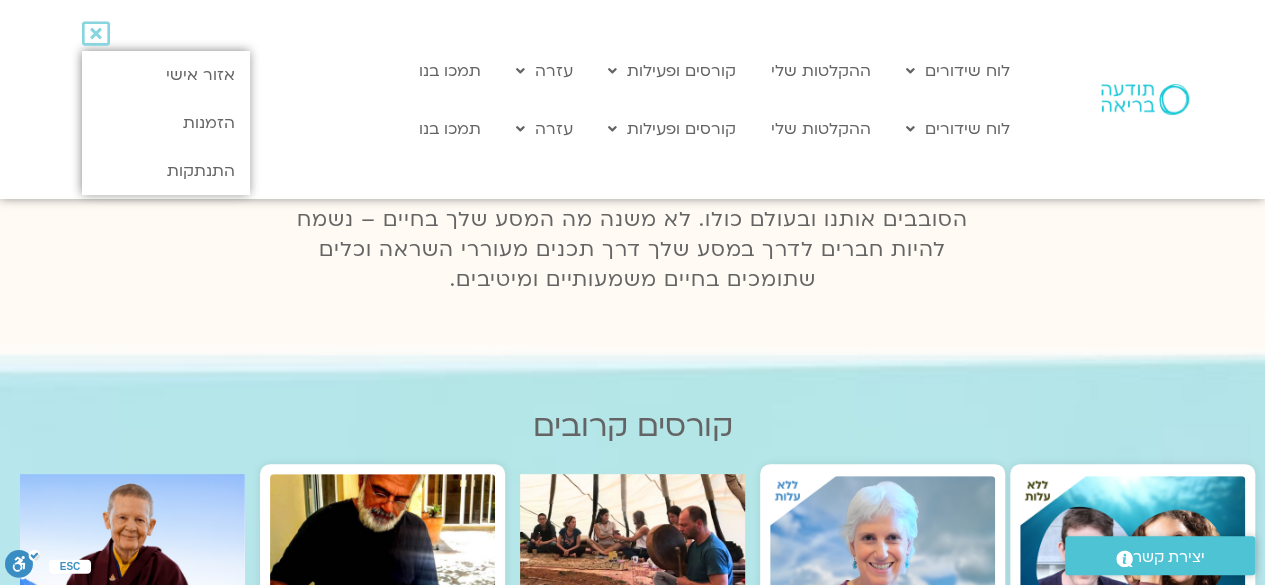 scroll, scrollTop: 200, scrollLeft: 0, axis: vertical 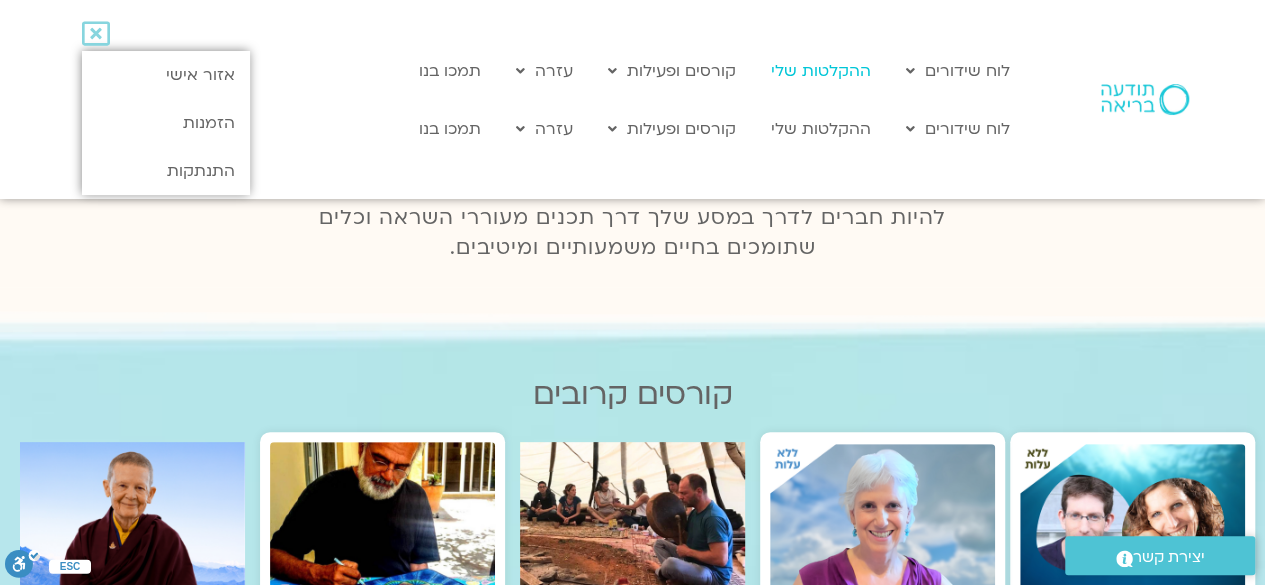 click on "ההקלטות שלי" at bounding box center (821, 71) 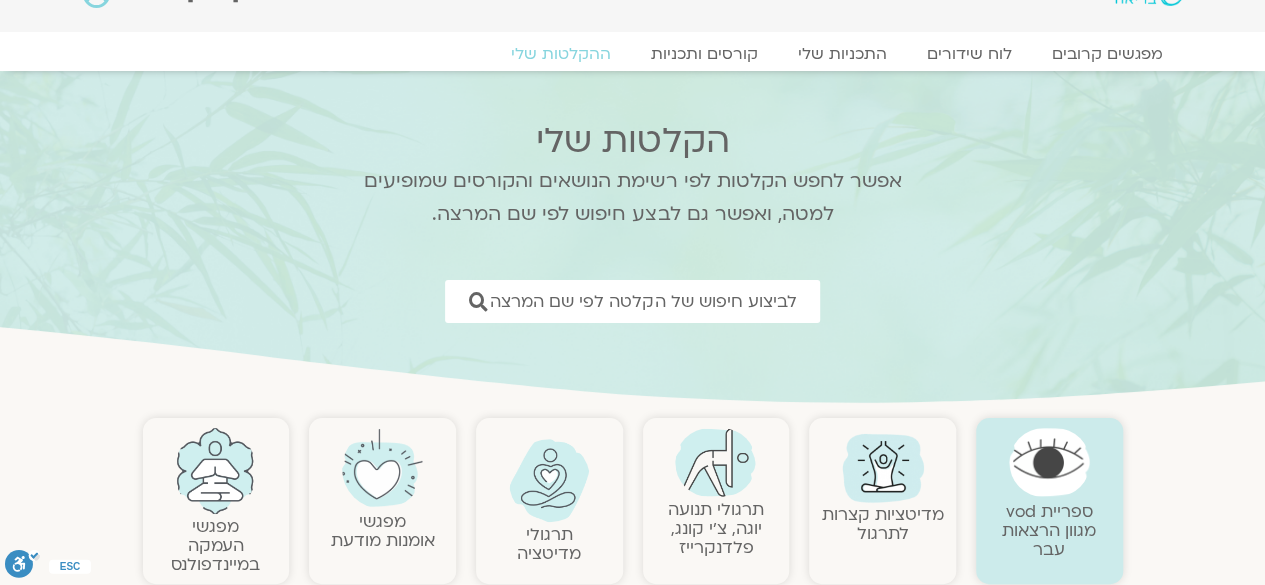 scroll, scrollTop: 200, scrollLeft: 0, axis: vertical 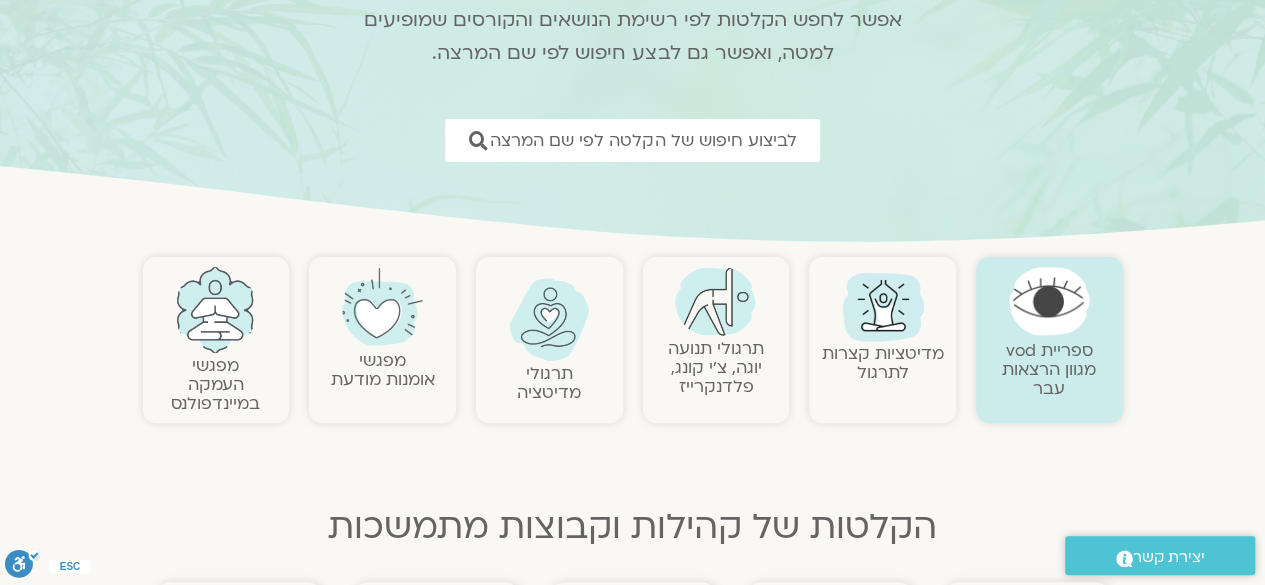 click at bounding box center (1049, 301) 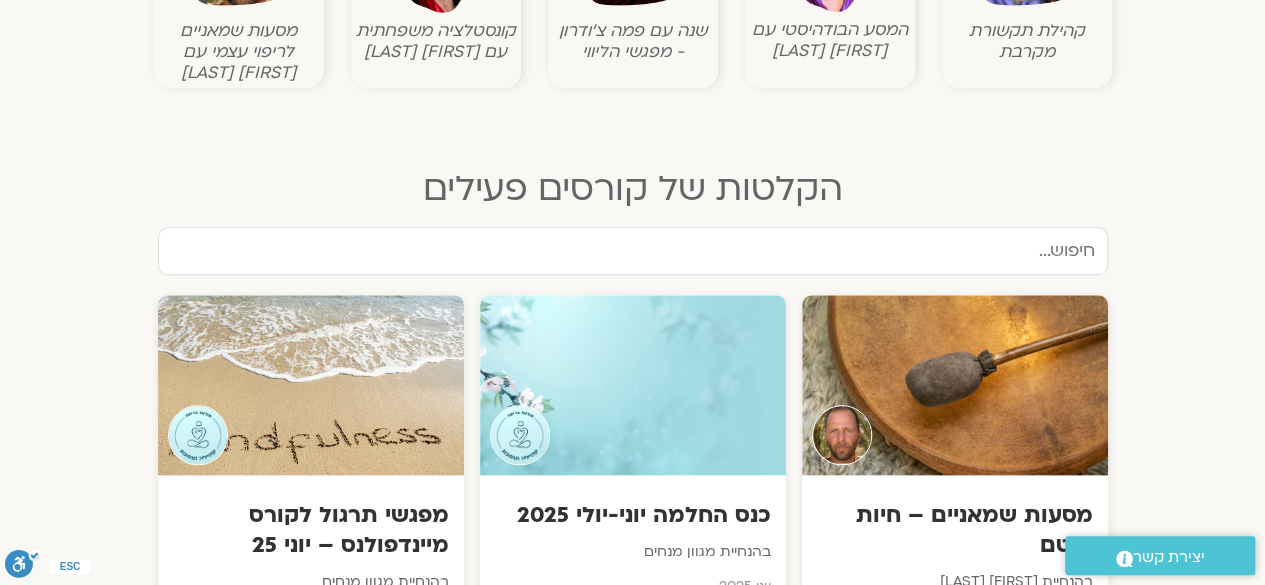 scroll, scrollTop: 900, scrollLeft: 0, axis: vertical 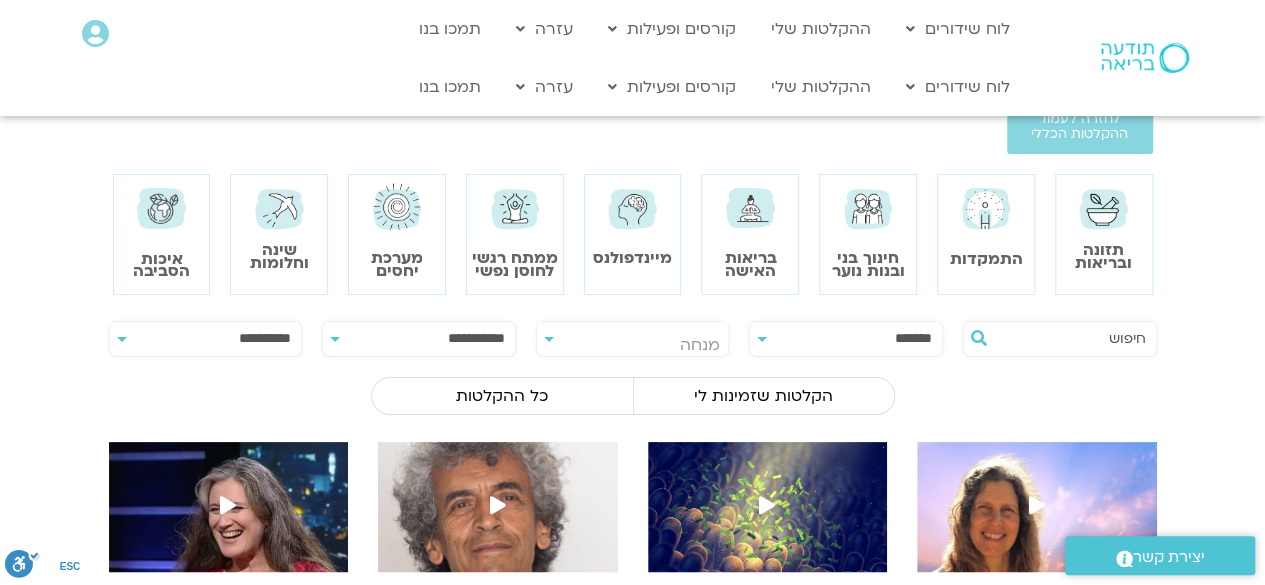 click at bounding box center [1070, 339] 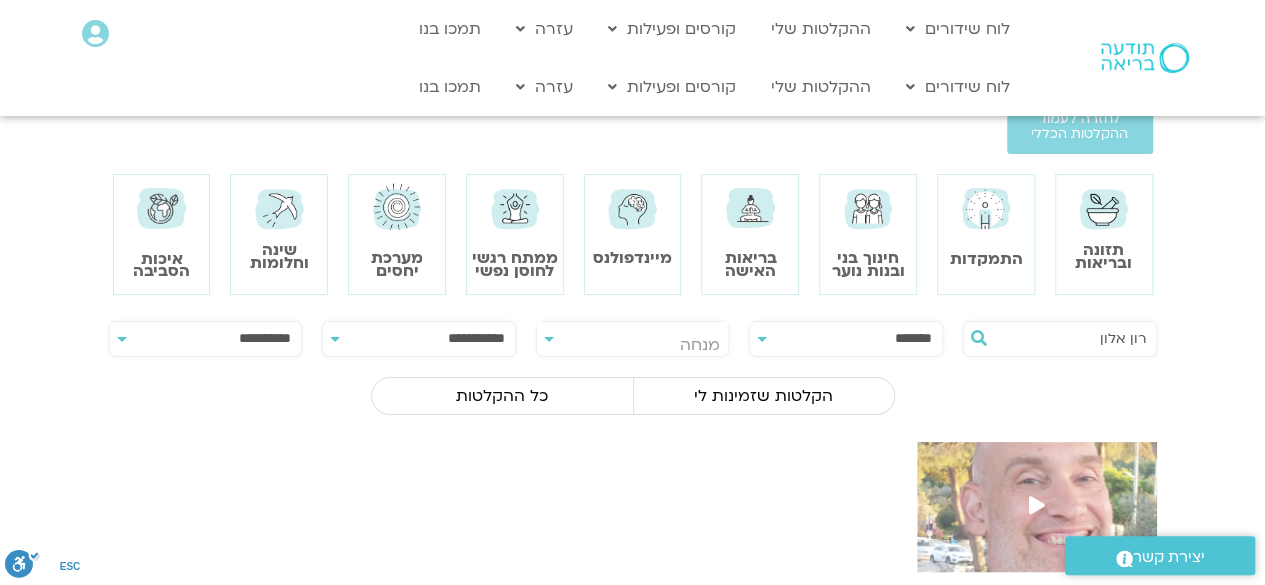 type on "רון אלון" 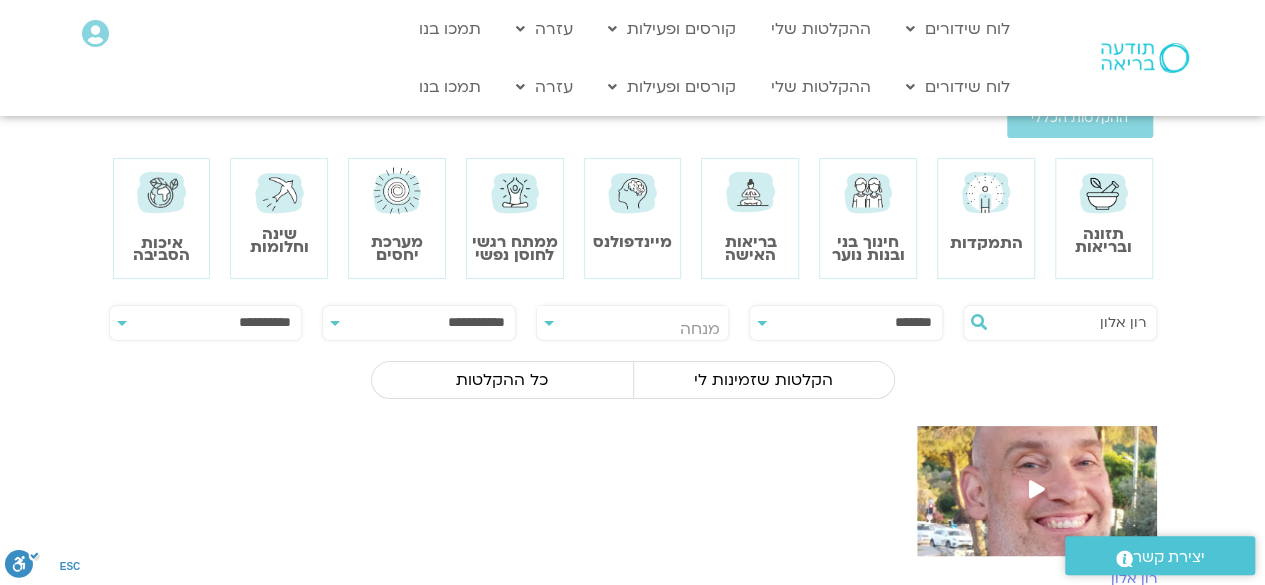 scroll, scrollTop: 0, scrollLeft: 0, axis: both 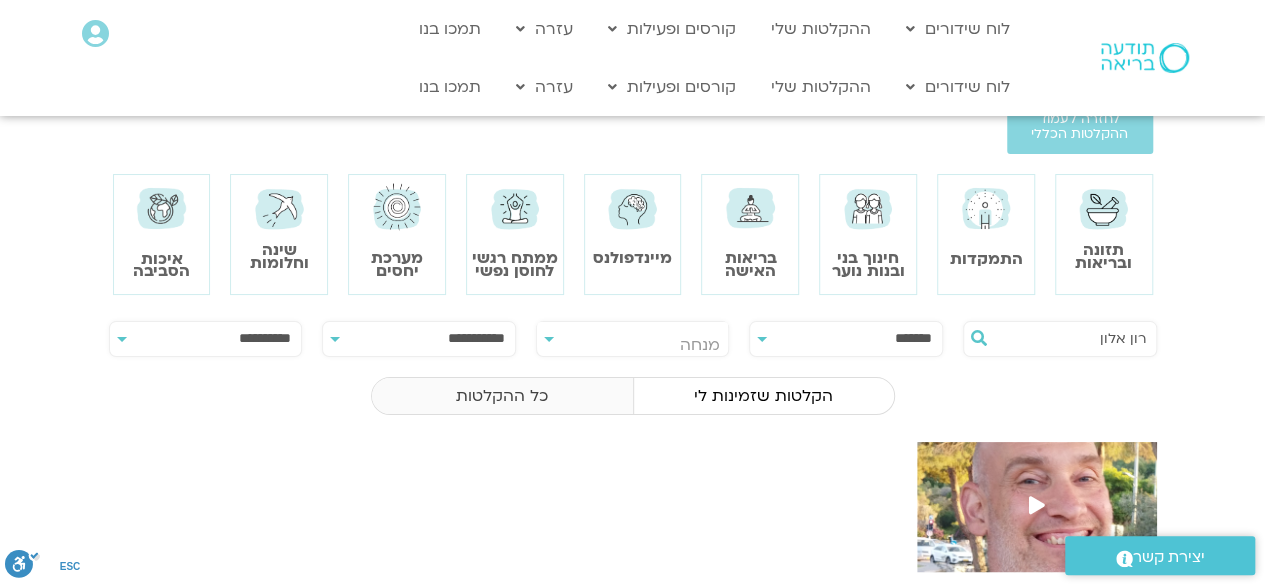 click on "כל ההקלטות" at bounding box center (502, 396) 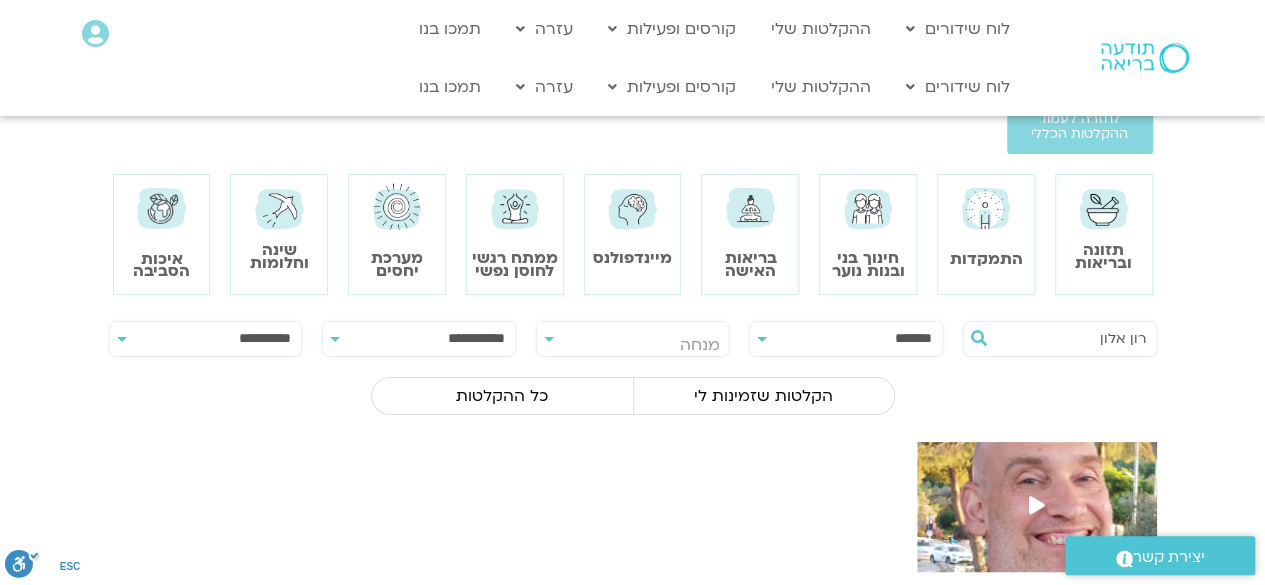 click on "**********" at bounding box center (846, 339) 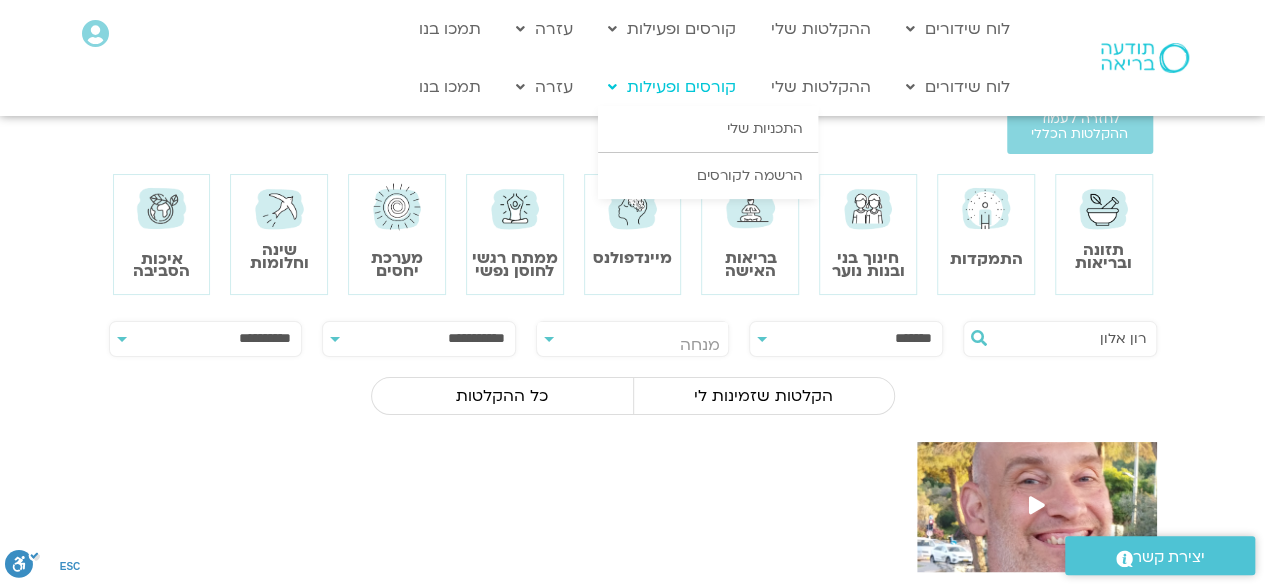 select on "**" 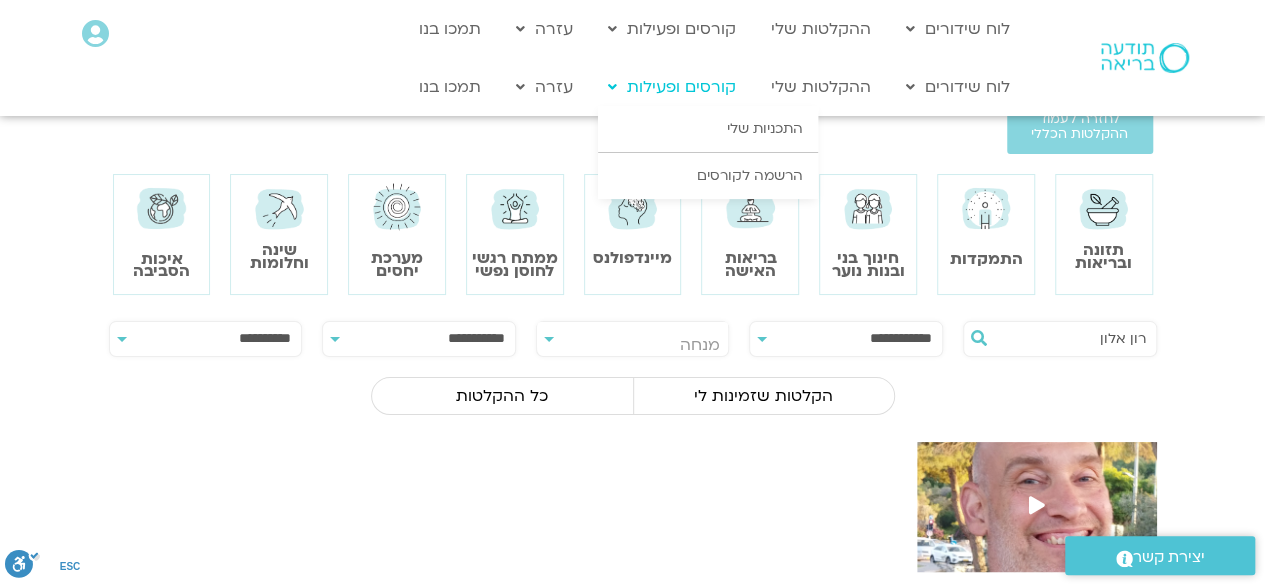 click on "**********" at bounding box center (846, 339) 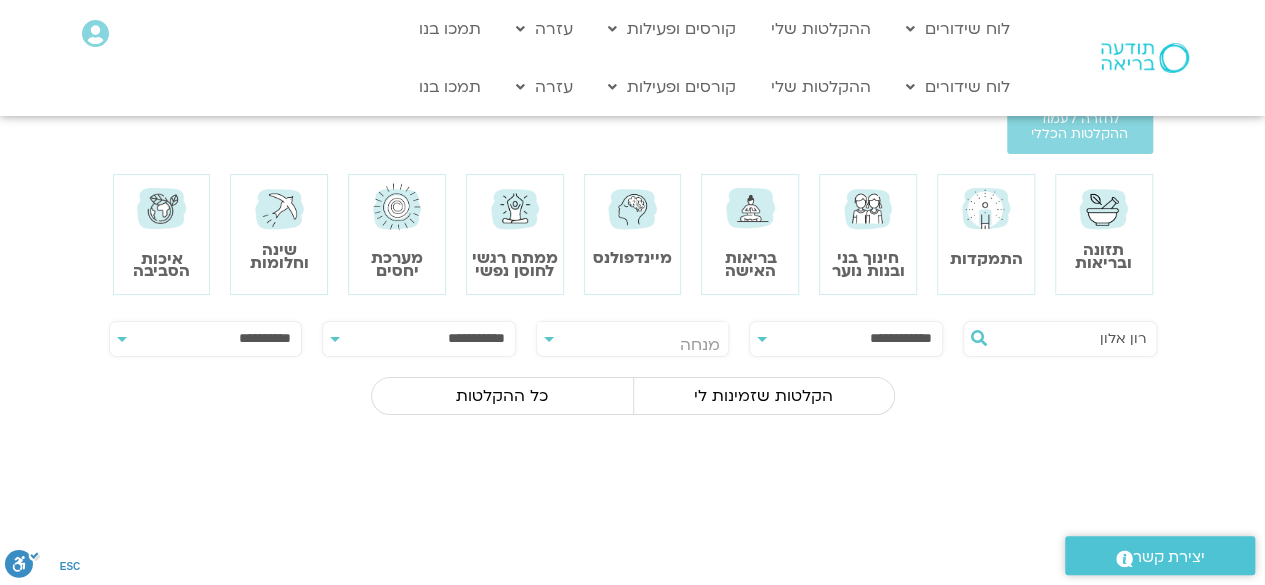 scroll, scrollTop: 0, scrollLeft: 0, axis: both 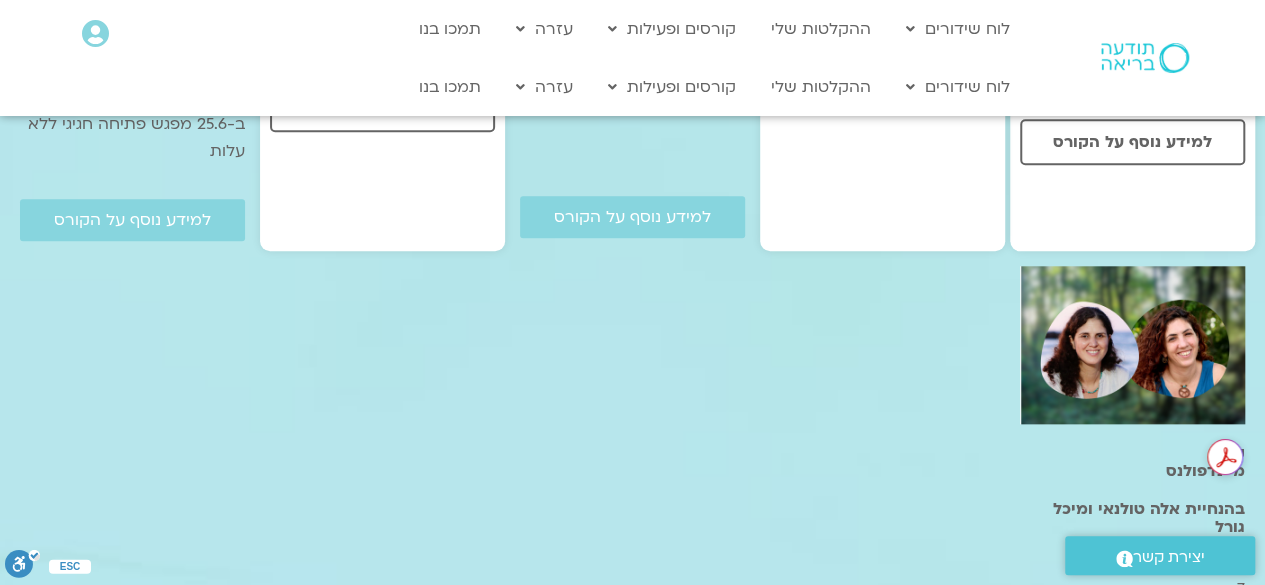 click at bounding box center [633, 992] 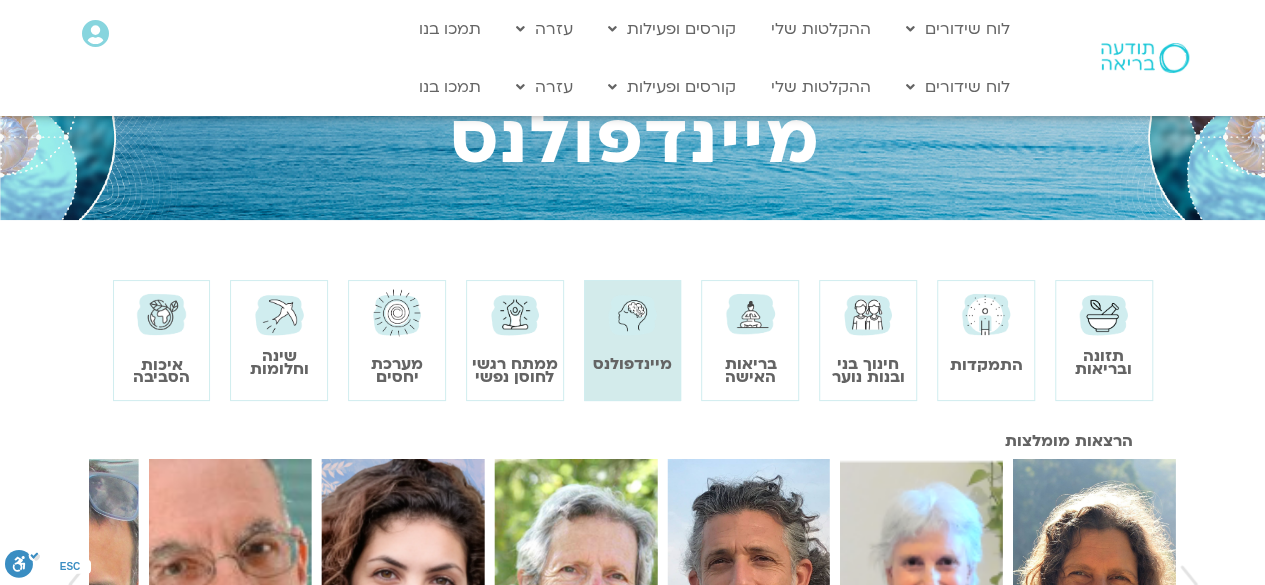 scroll, scrollTop: 300, scrollLeft: 0, axis: vertical 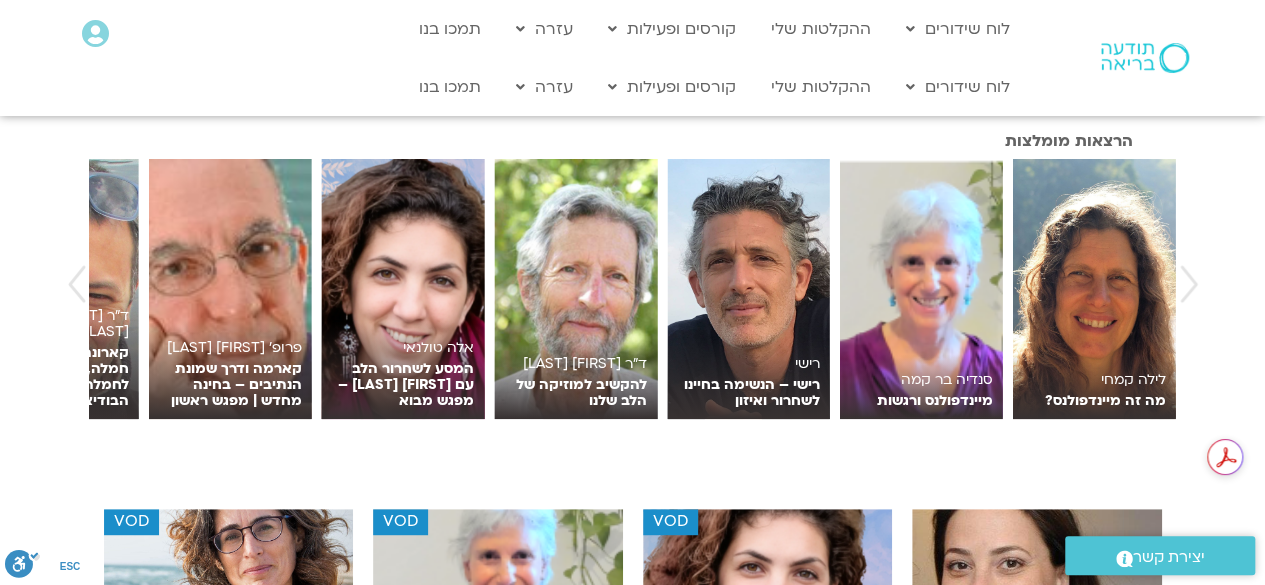 click at bounding box center (1189, 284) 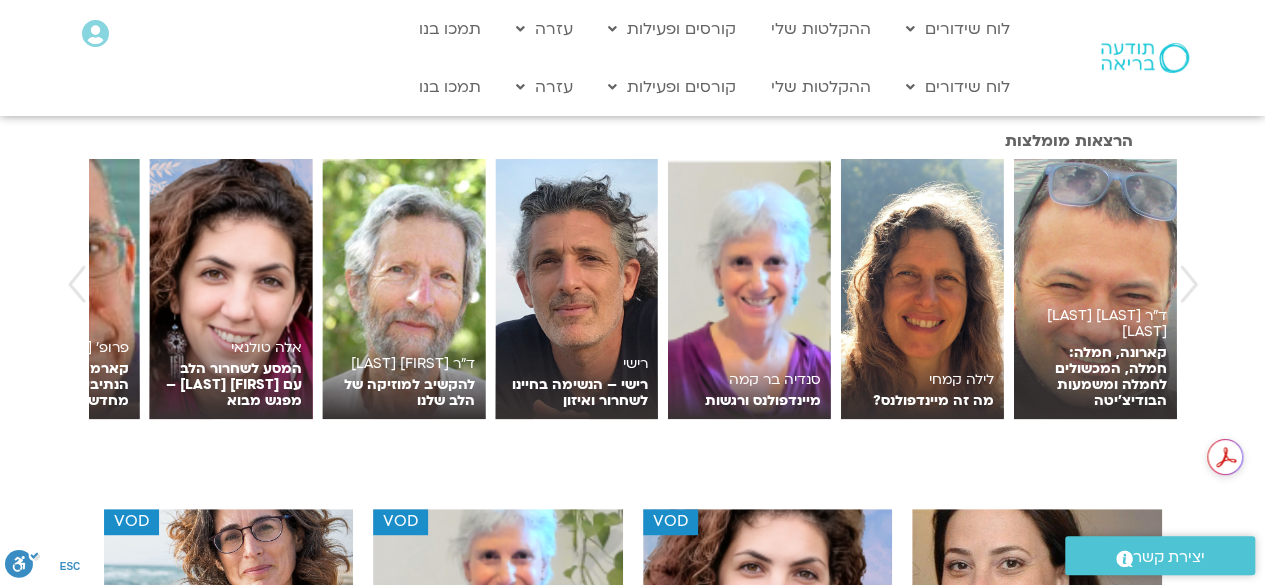 click at bounding box center [1189, 284] 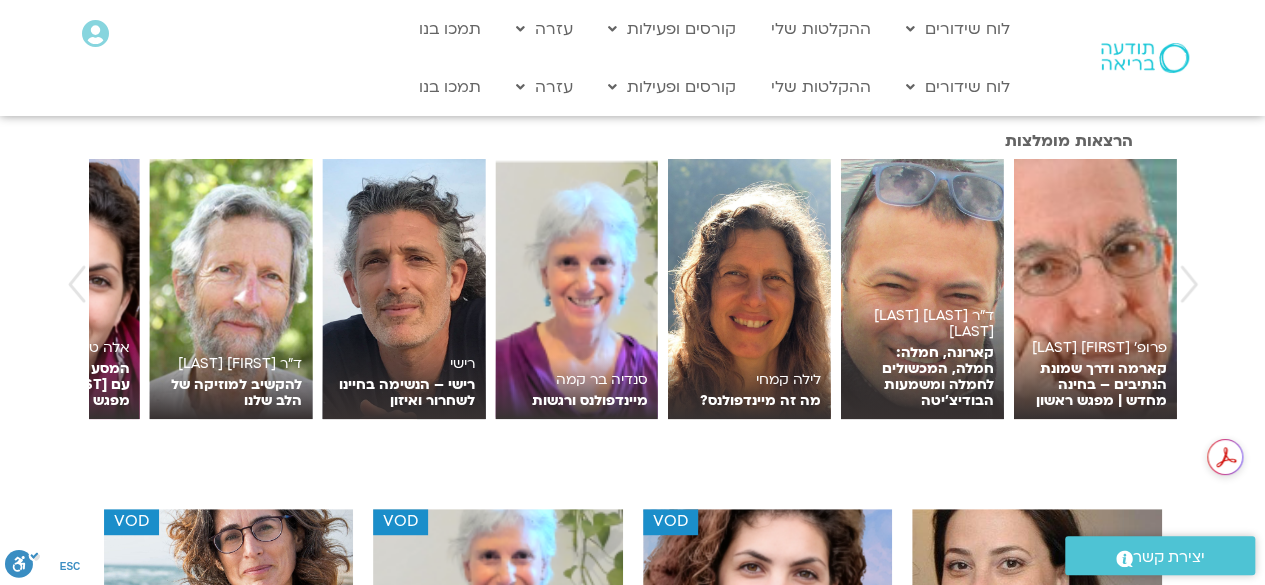 click at bounding box center [1189, 284] 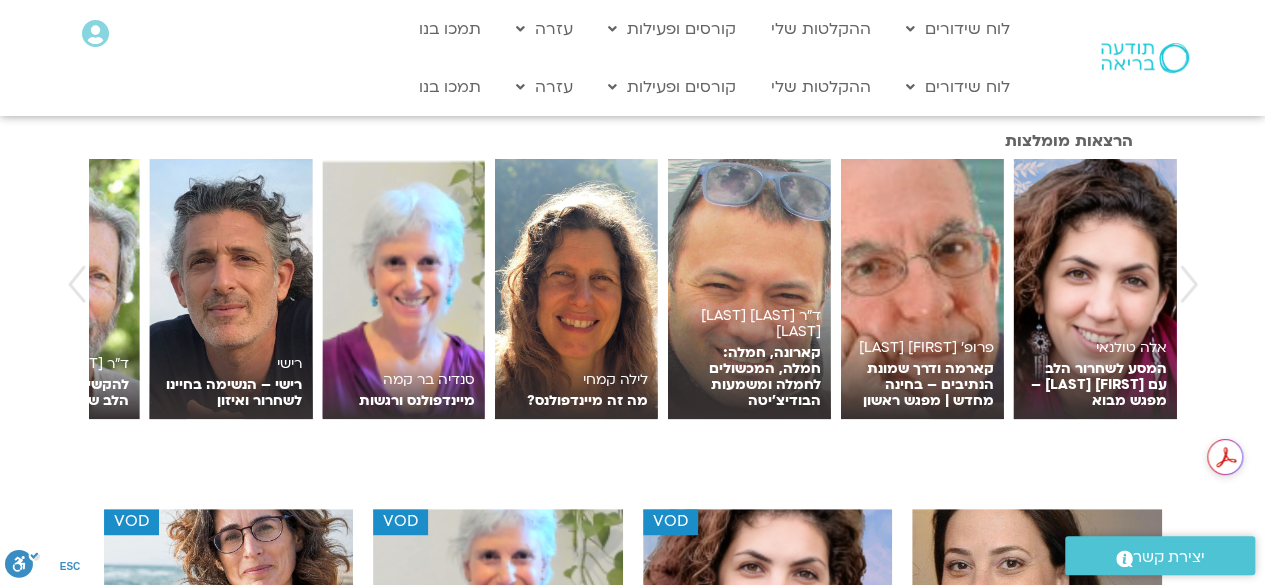 click at bounding box center [1189, 284] 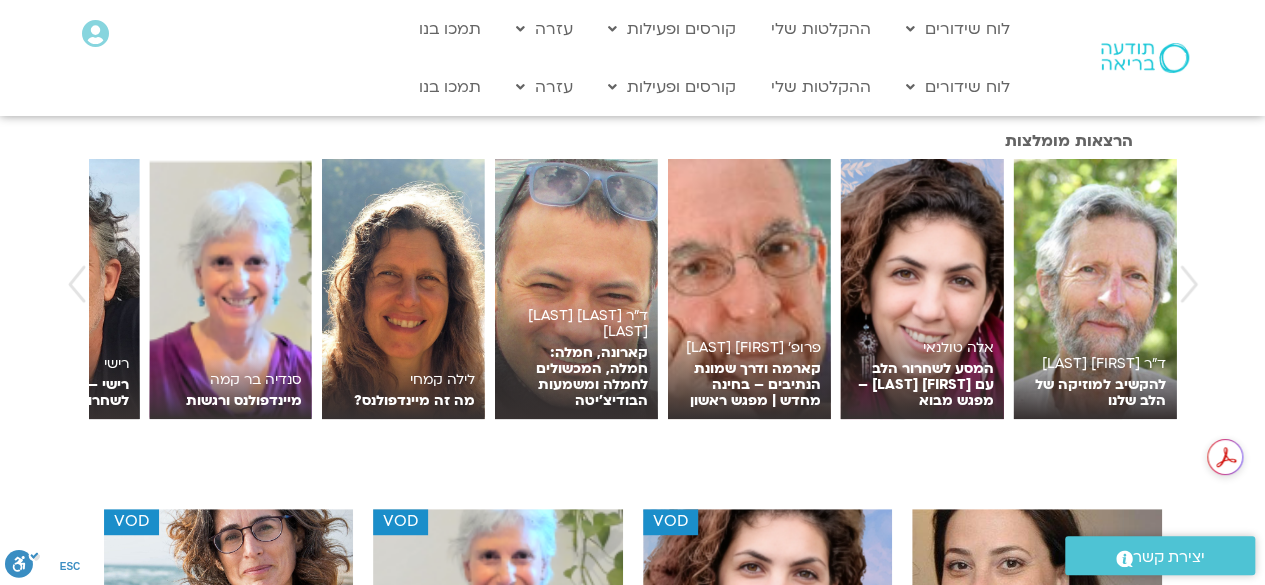 click at bounding box center (1189, 284) 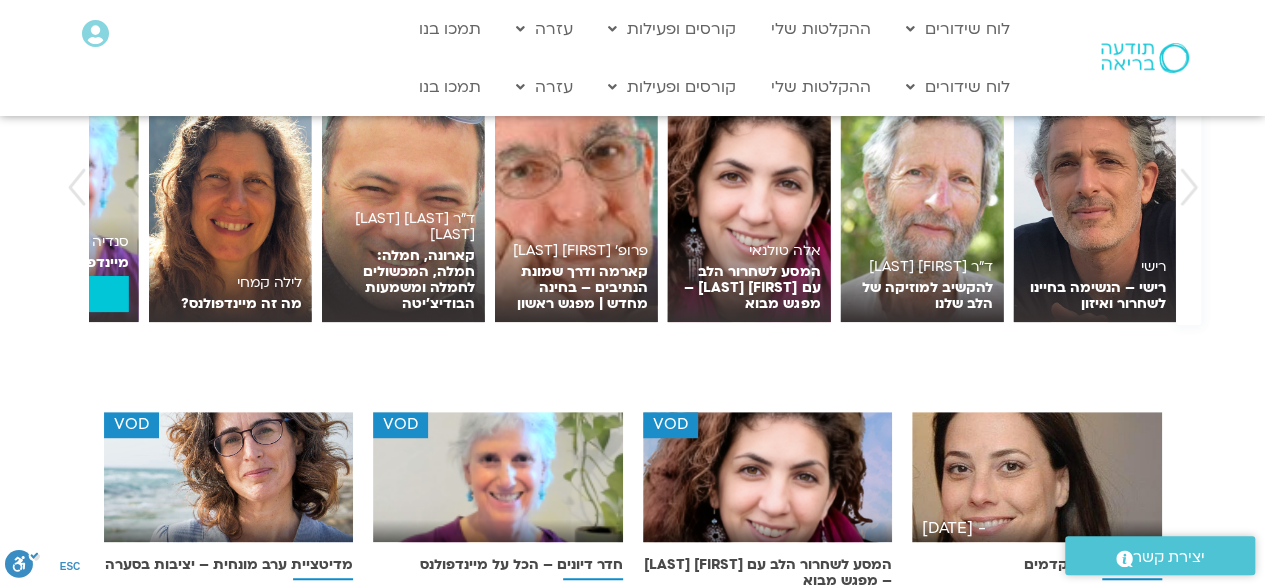 scroll, scrollTop: 200, scrollLeft: 0, axis: vertical 